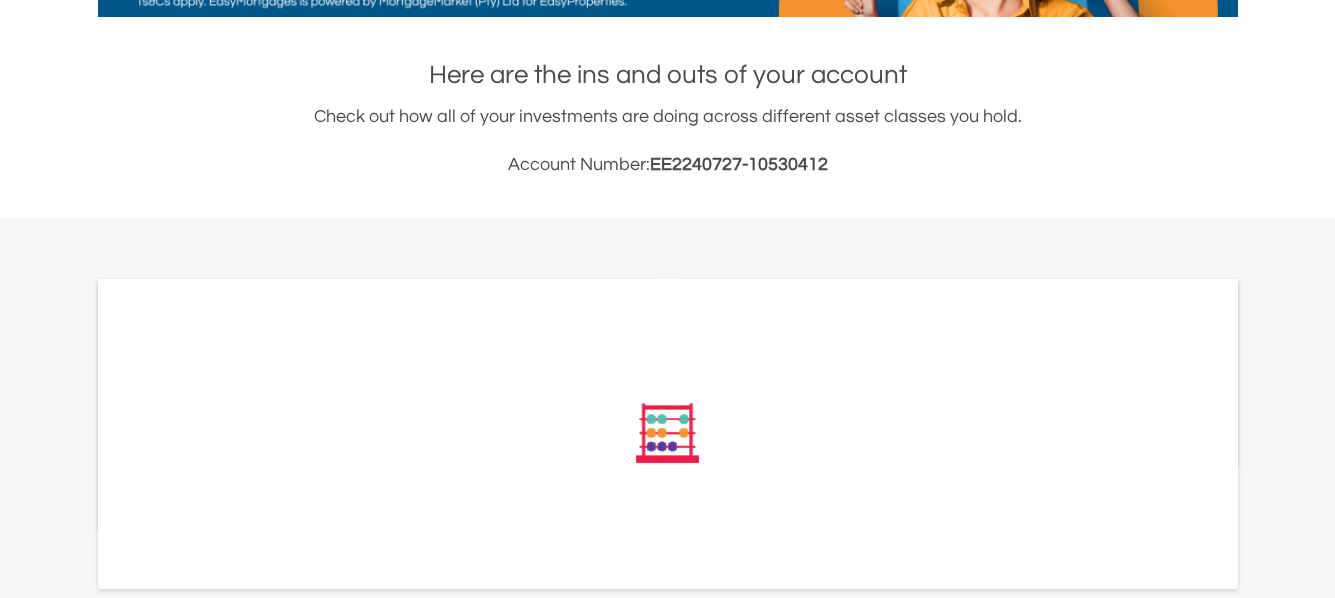 scroll, scrollTop: 400, scrollLeft: 0, axis: vertical 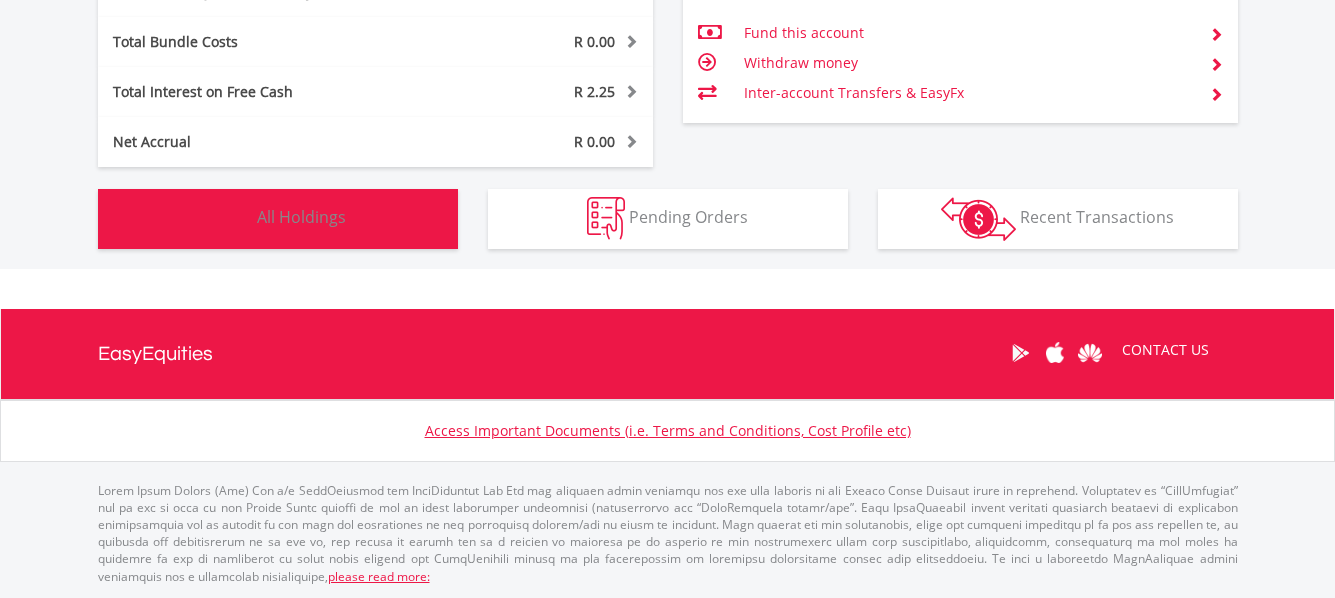 click on "All Holdings" at bounding box center [301, 217] 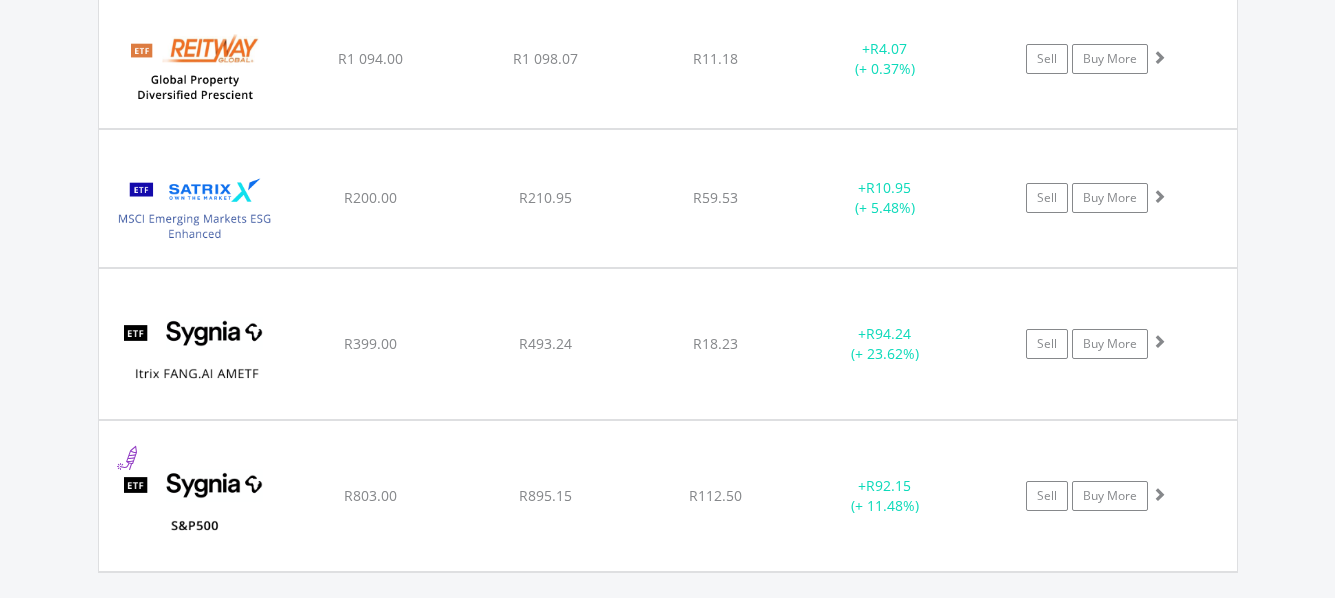 scroll, scrollTop: 1803, scrollLeft: 0, axis: vertical 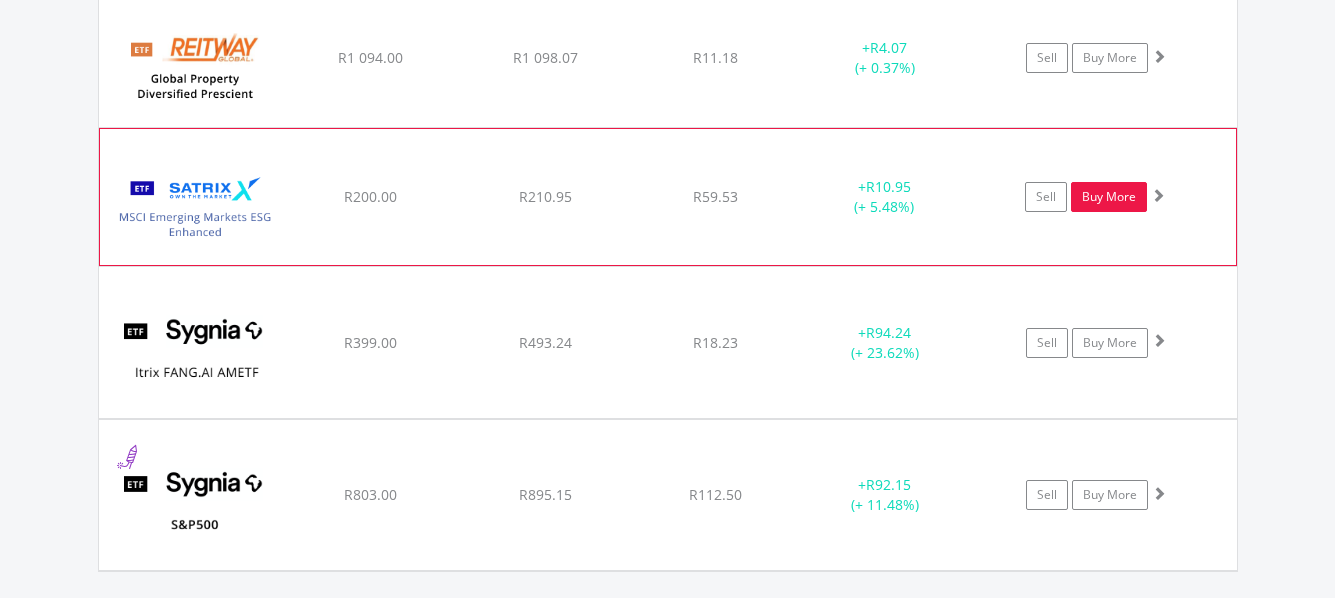 click on "Buy More" at bounding box center [1109, 197] 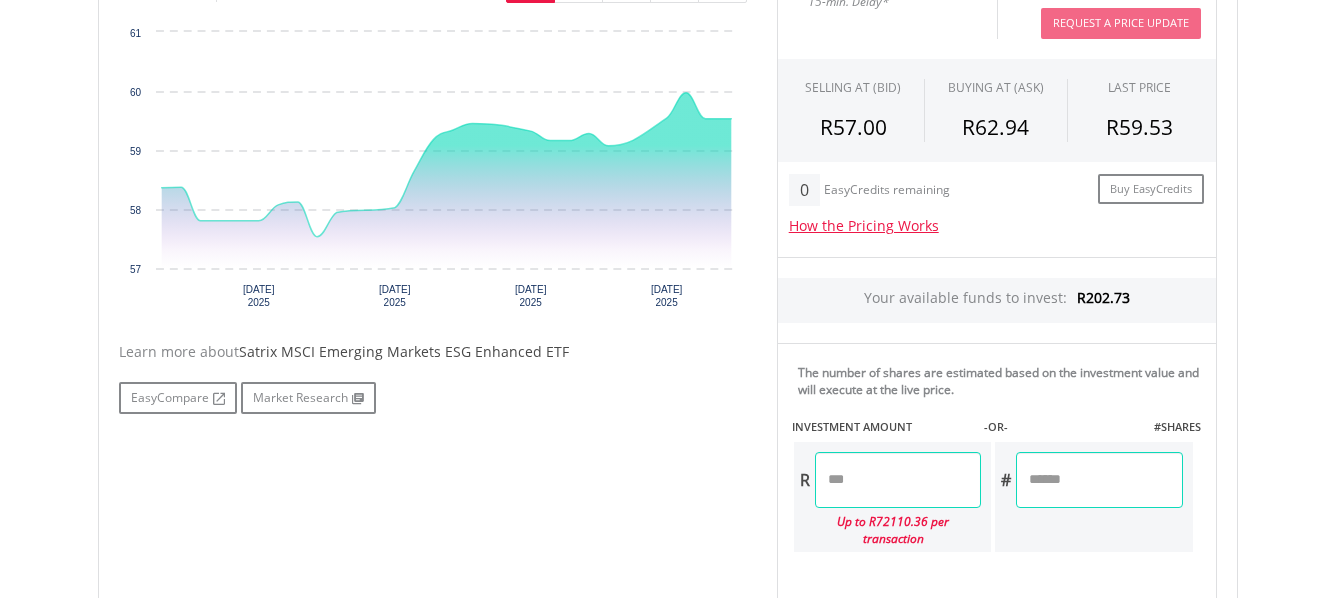 scroll, scrollTop: 800, scrollLeft: 0, axis: vertical 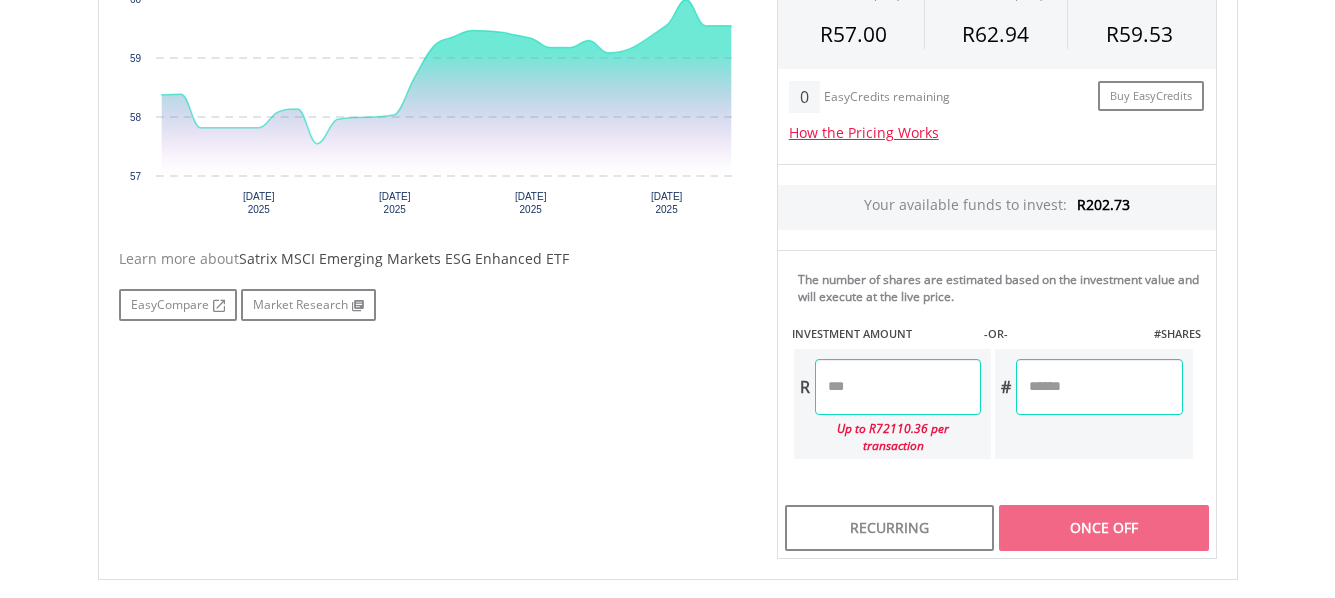 click at bounding box center [898, 387] 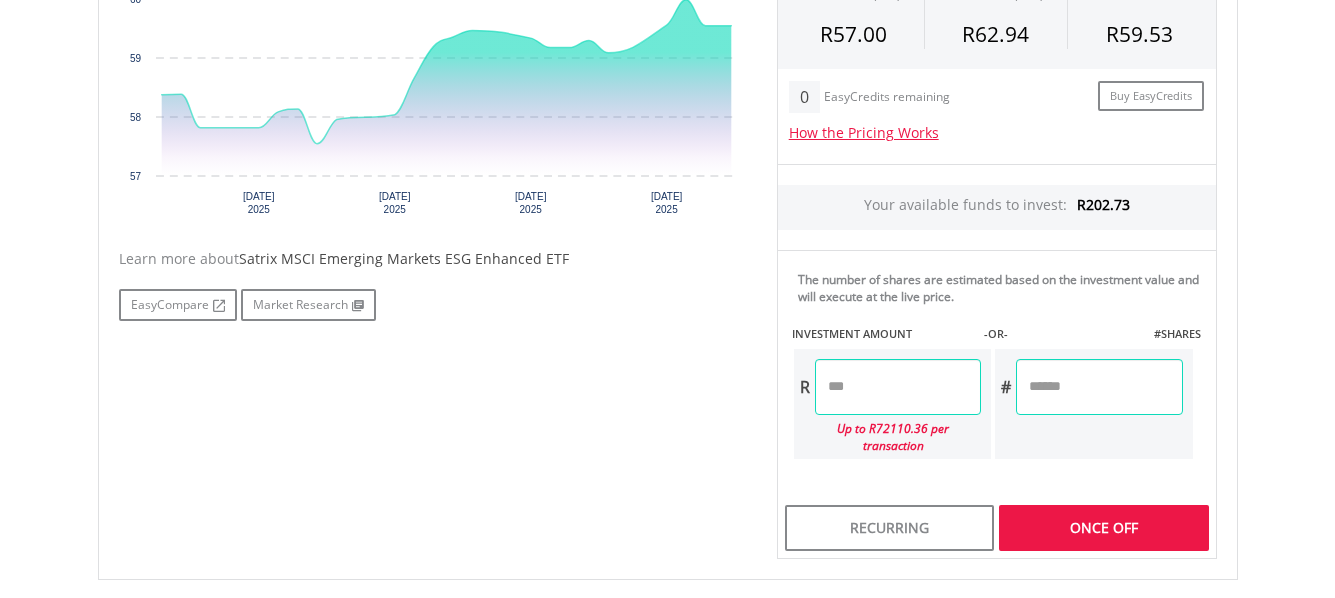 type on "******" 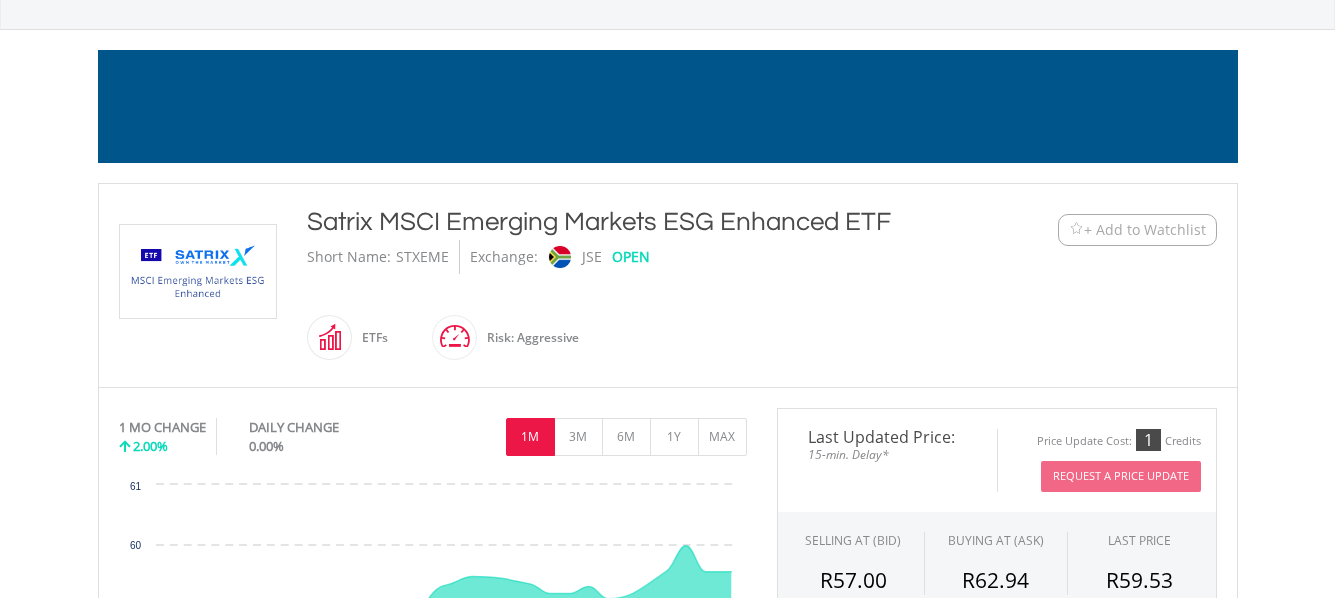 scroll, scrollTop: 0, scrollLeft: 0, axis: both 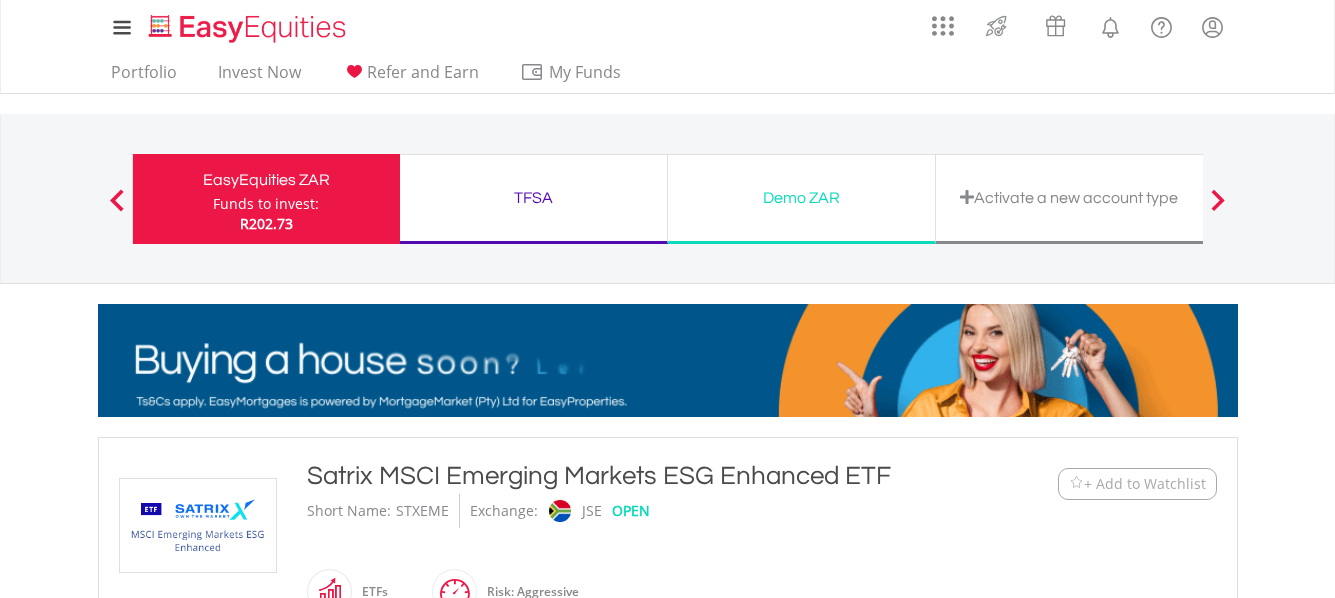 click at bounding box center [117, 200] 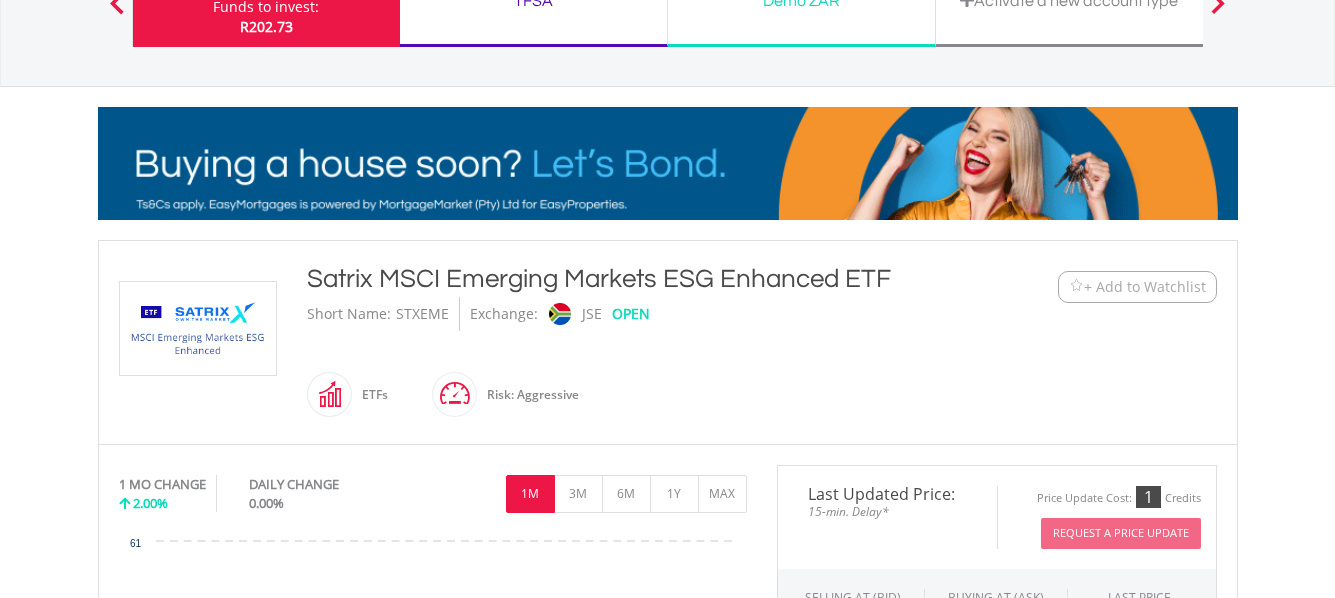 scroll, scrollTop: 0, scrollLeft: 0, axis: both 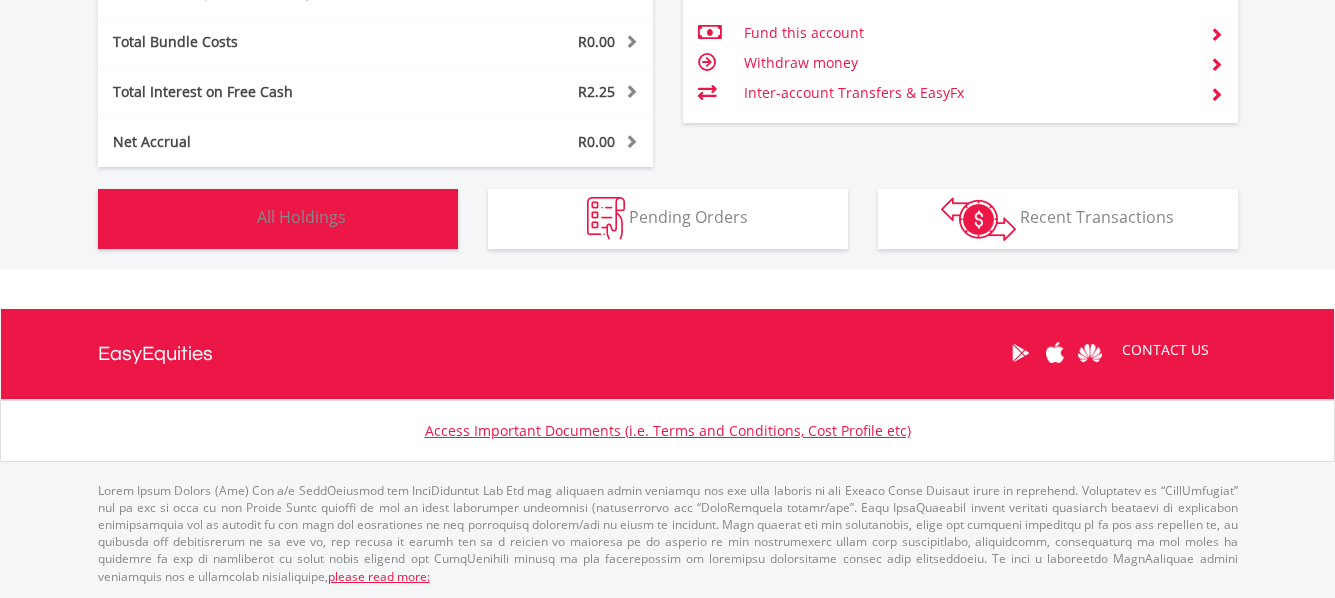 click on "All Holdings" at bounding box center (301, 217) 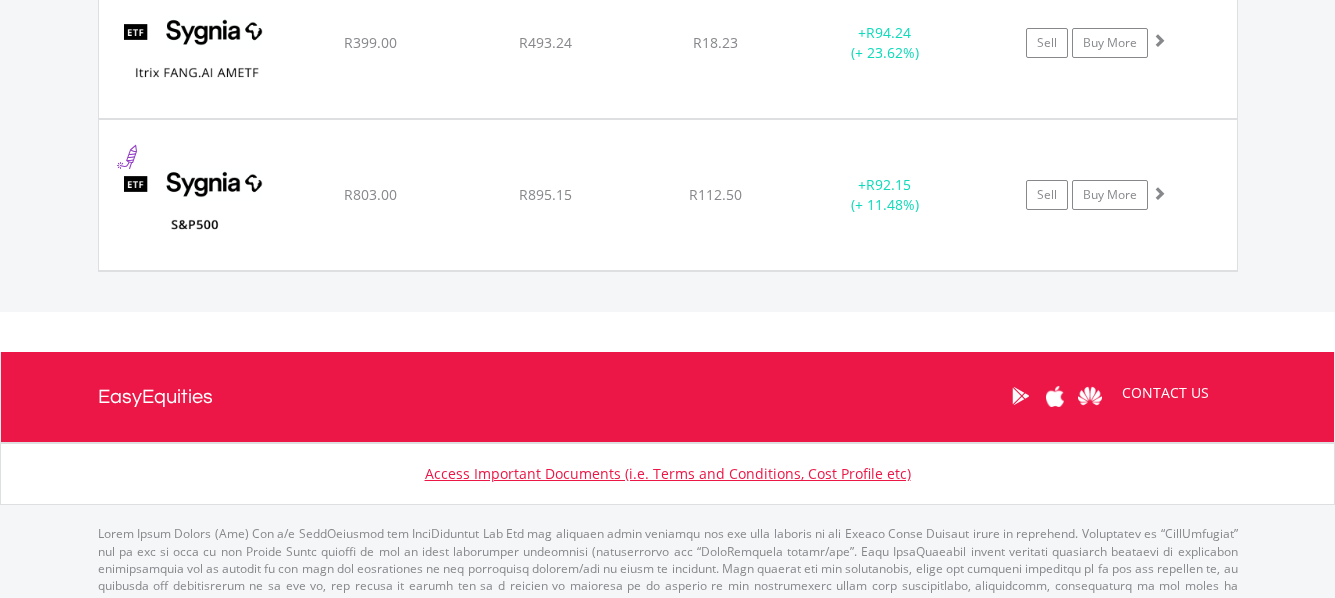 scroll, scrollTop: 2003, scrollLeft: 0, axis: vertical 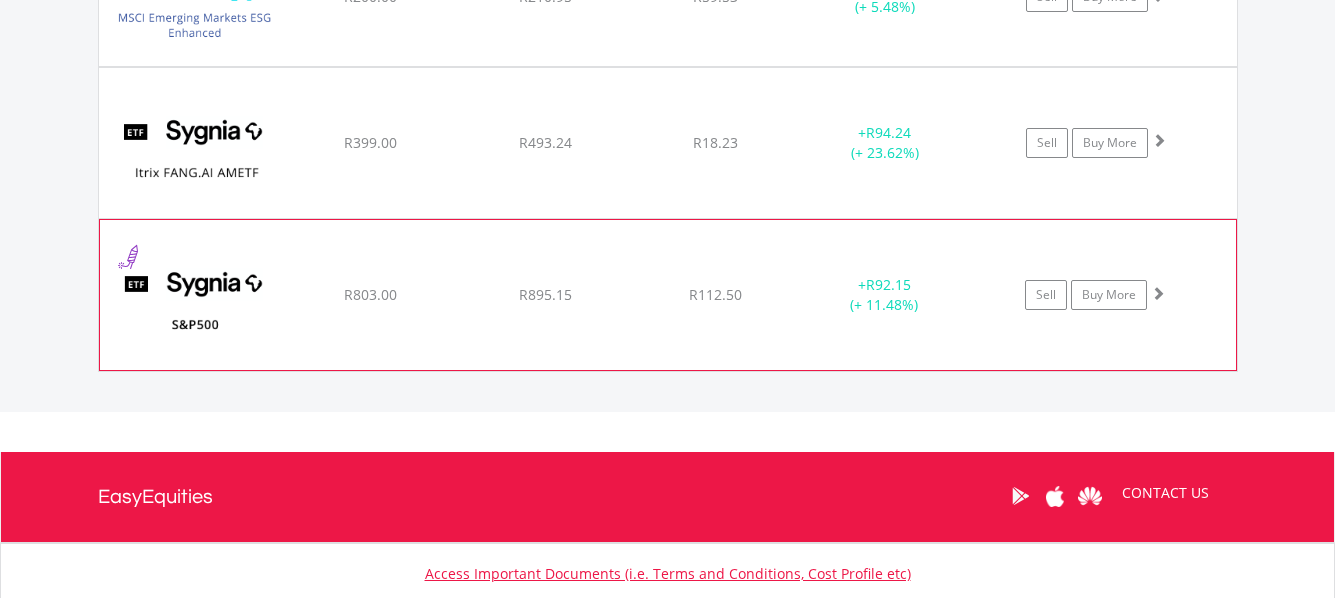 click on "﻿
Sygnia Itrix S&P 500 ETF
R803.00
R895.15
R112.50
+  R92.15 (+ 11.48%)
Sell
Buy More" at bounding box center [668, -433] 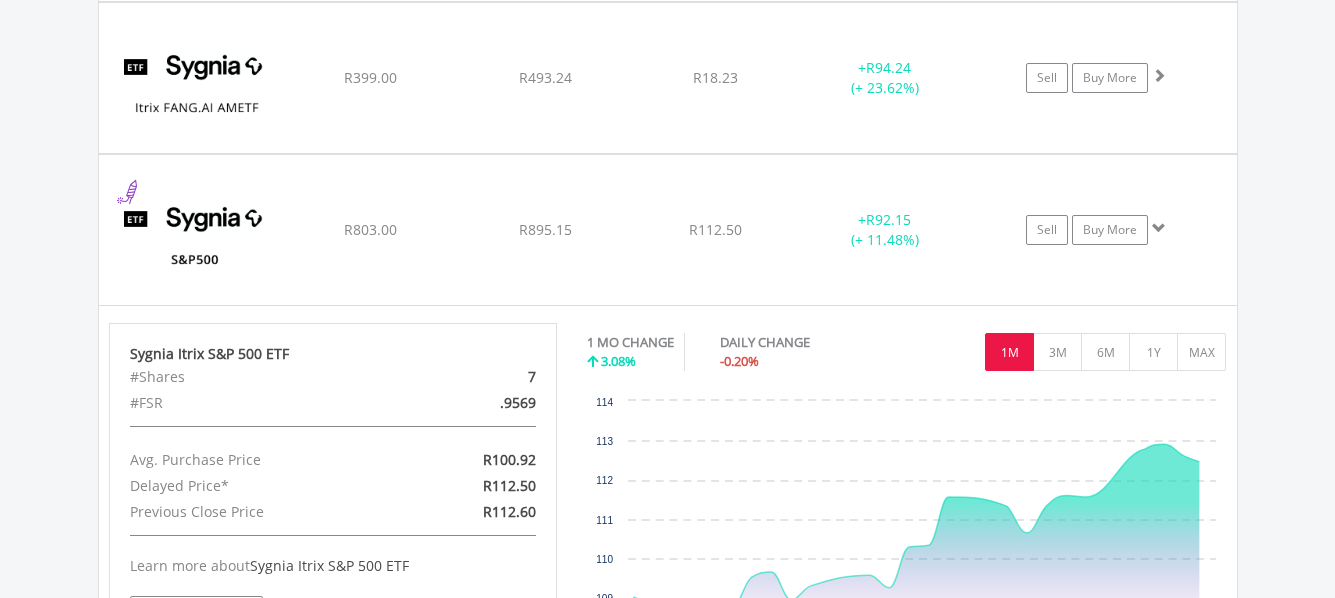 scroll, scrollTop: 2103, scrollLeft: 0, axis: vertical 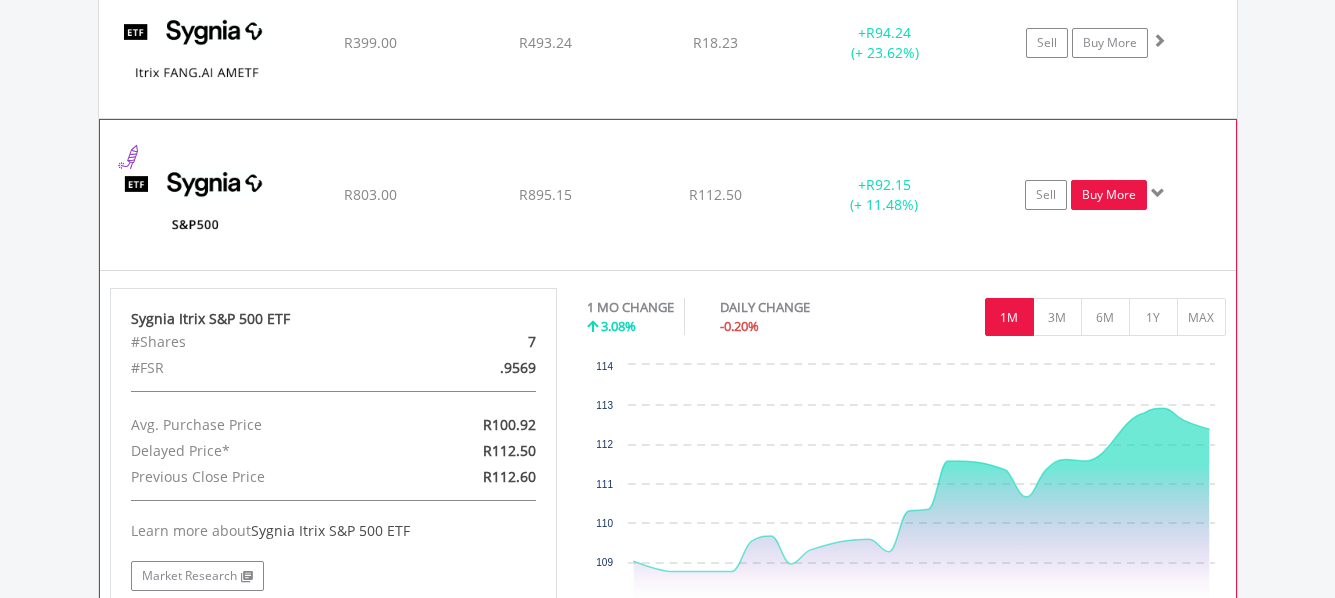 click on "Buy More" at bounding box center (1109, 195) 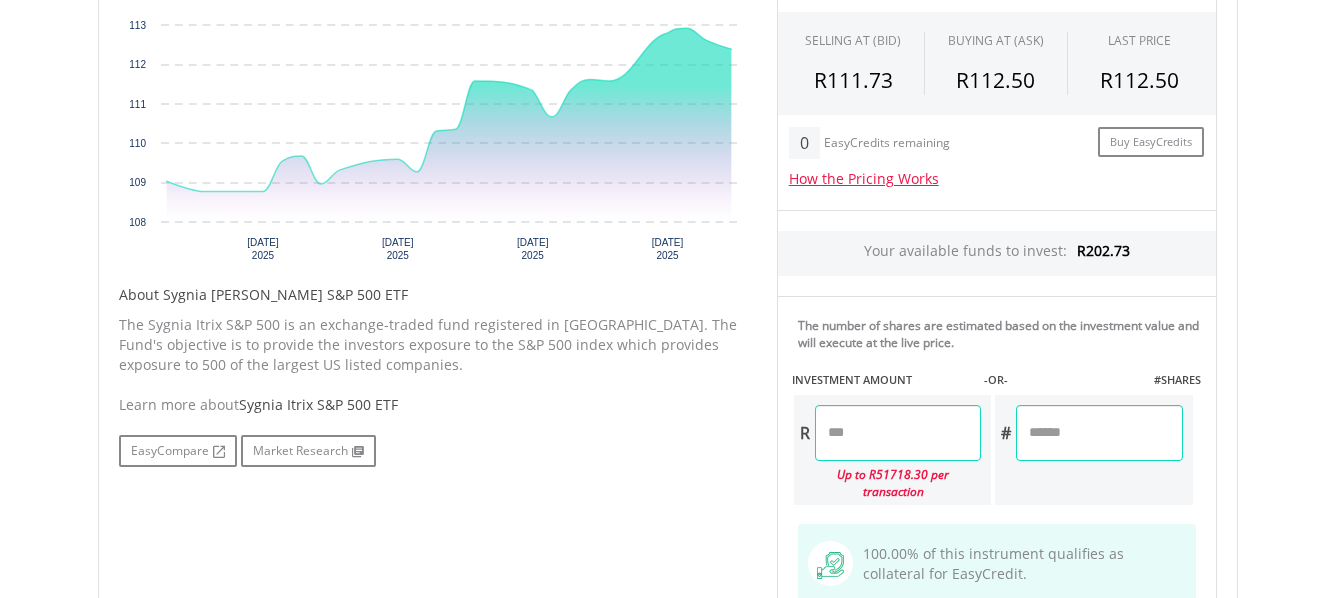 scroll, scrollTop: 700, scrollLeft: 0, axis: vertical 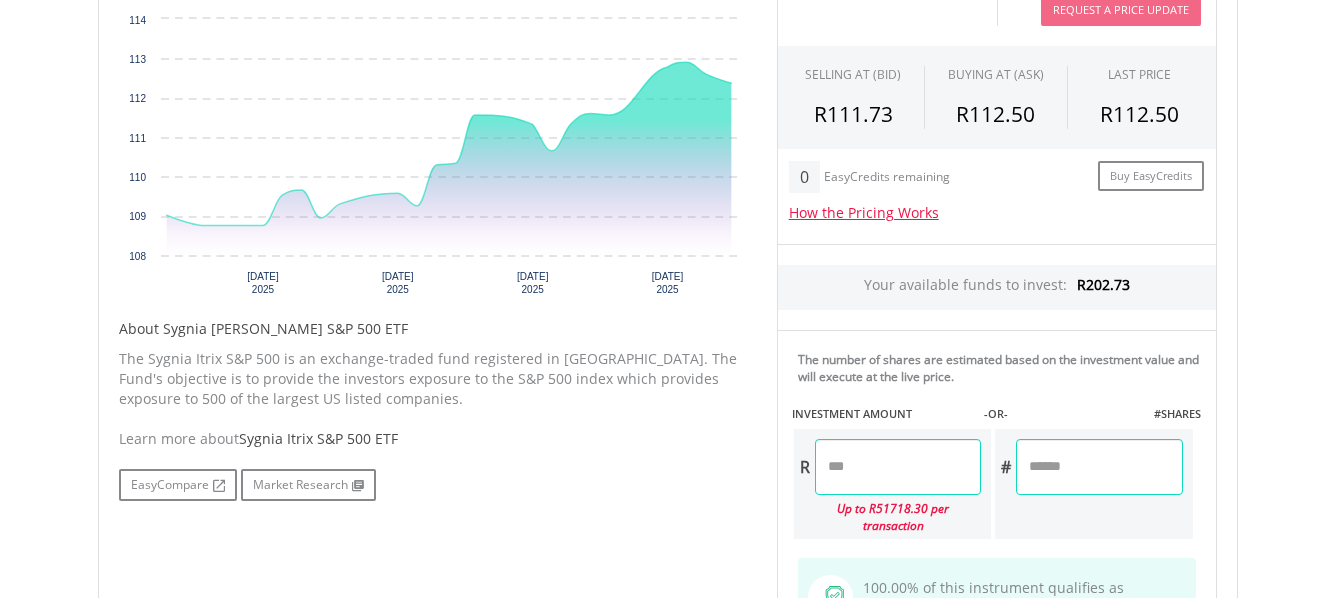 drag, startPoint x: 901, startPoint y: 461, endPoint x: 926, endPoint y: 449, distance: 27.730848 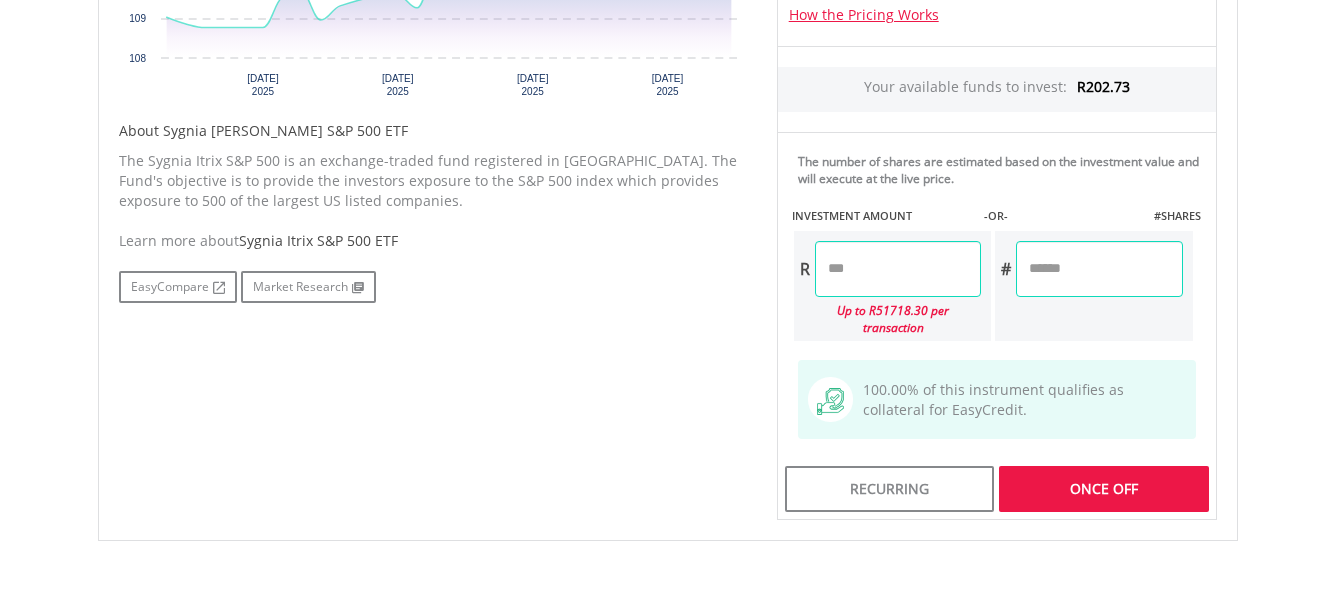 scroll, scrollTop: 900, scrollLeft: 0, axis: vertical 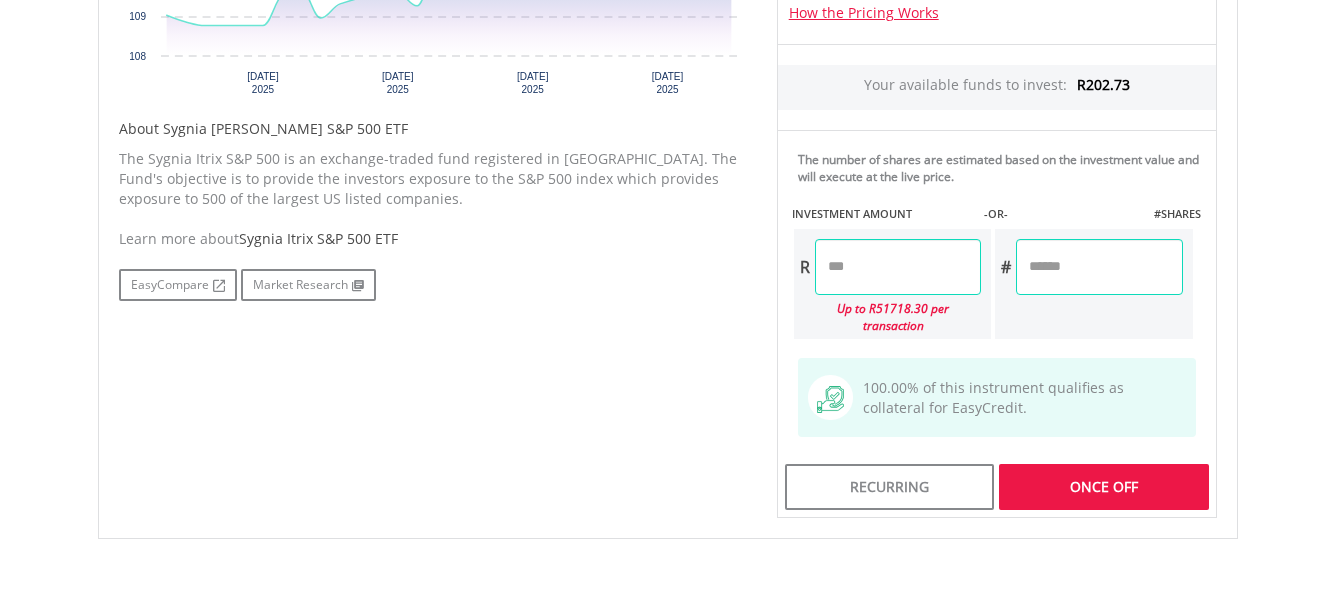 click on "Last Updated Price:
15-min. Delay*
Price Update Cost:
2
Credits
Request A Price Update
Request Update
SELLING AT (BID)
BUYING AT                     (ASK)
LAST PRICE
R111.73
R112.50
R112.50
0" at bounding box center (997, 130) 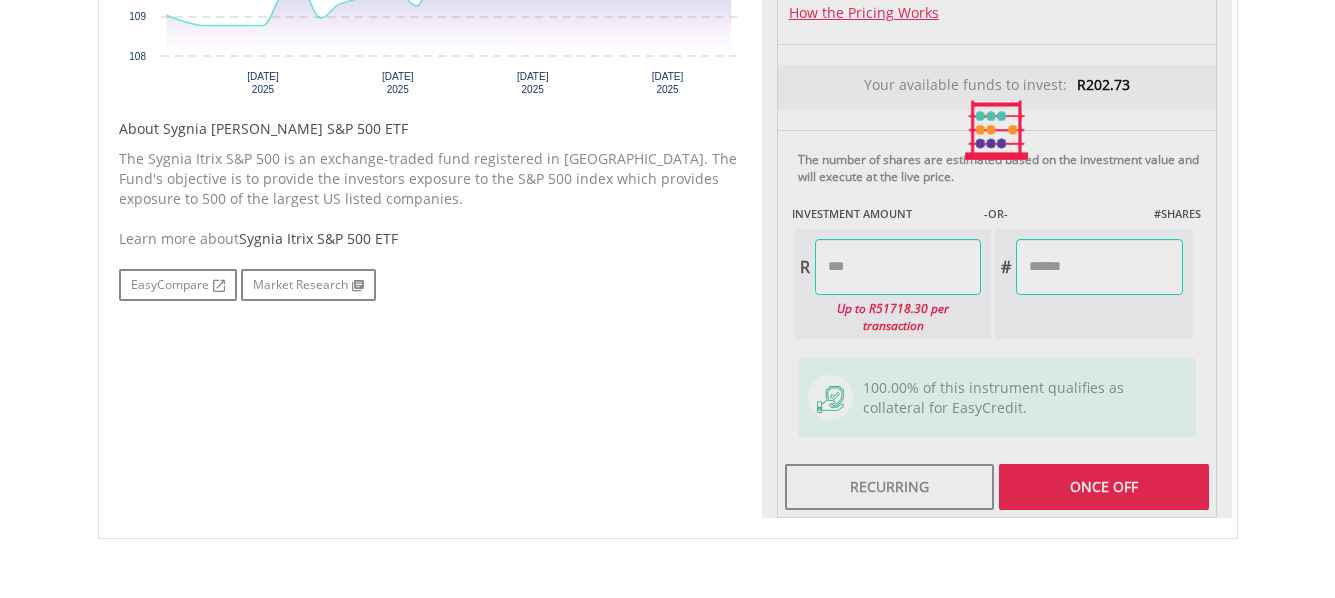 type on "******" 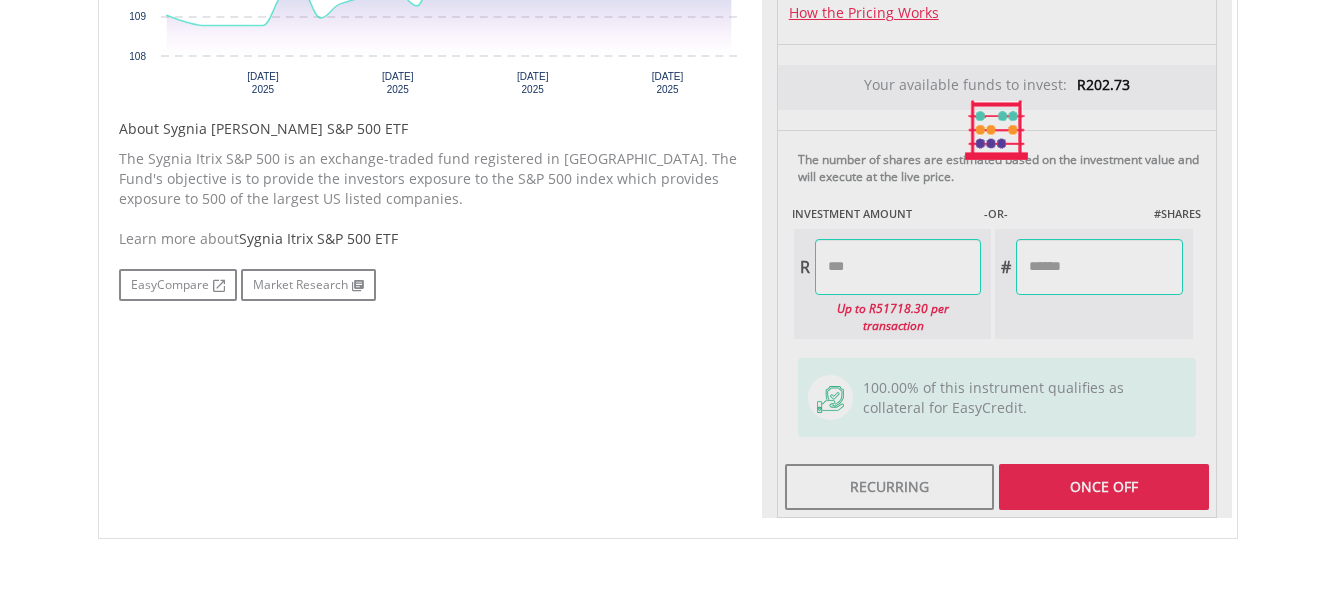 type on "******" 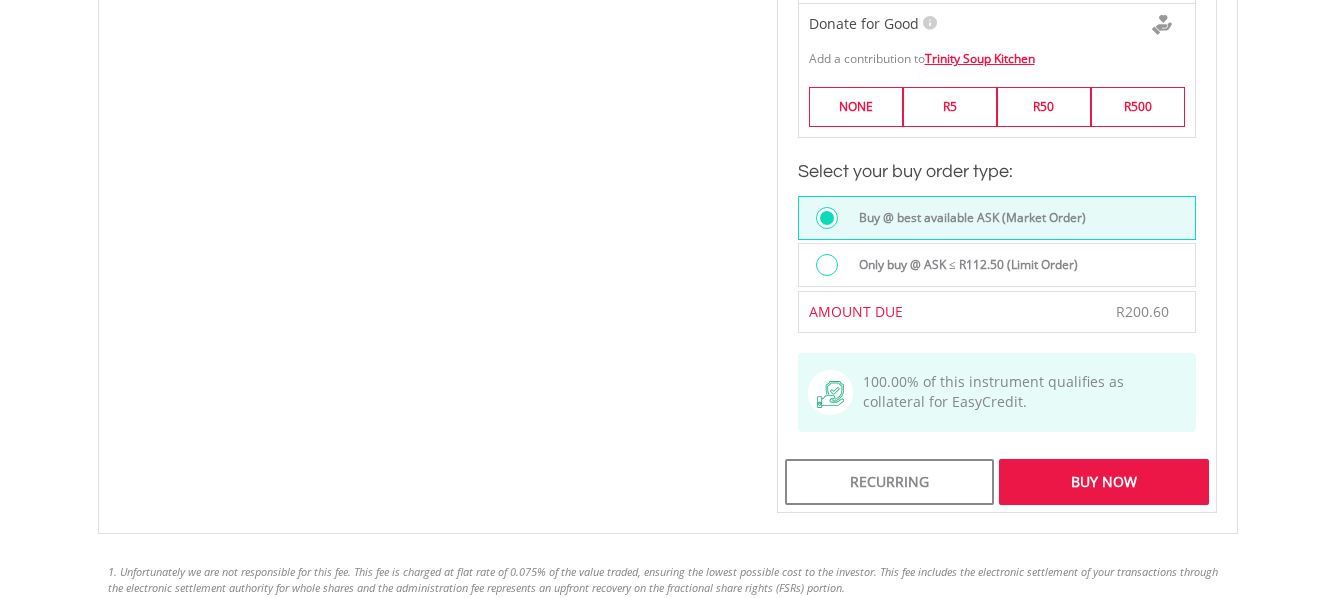 scroll, scrollTop: 1400, scrollLeft: 0, axis: vertical 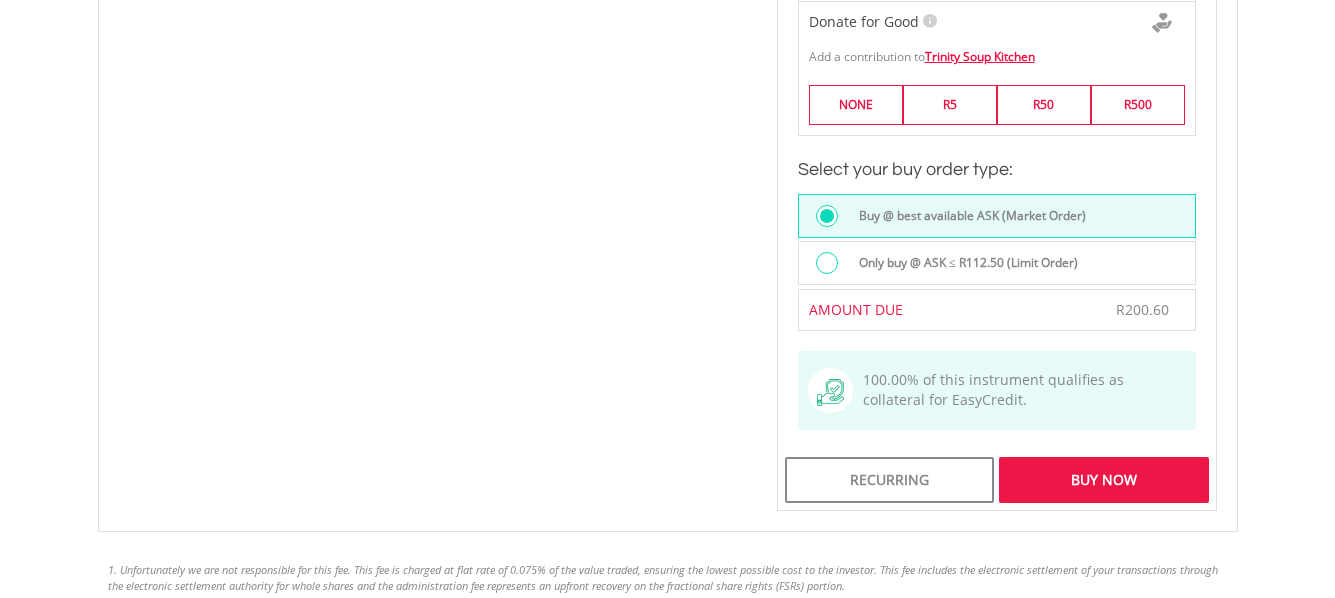 click on "Buy Now" at bounding box center (1103, 480) 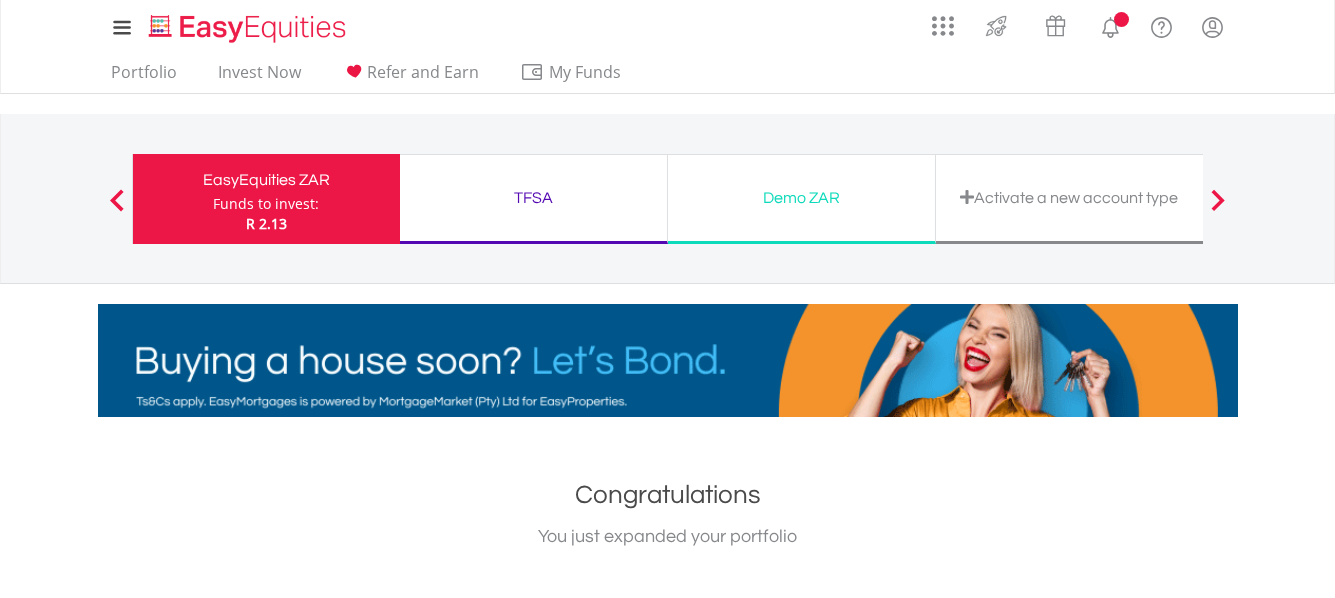 scroll, scrollTop: 0, scrollLeft: 0, axis: both 